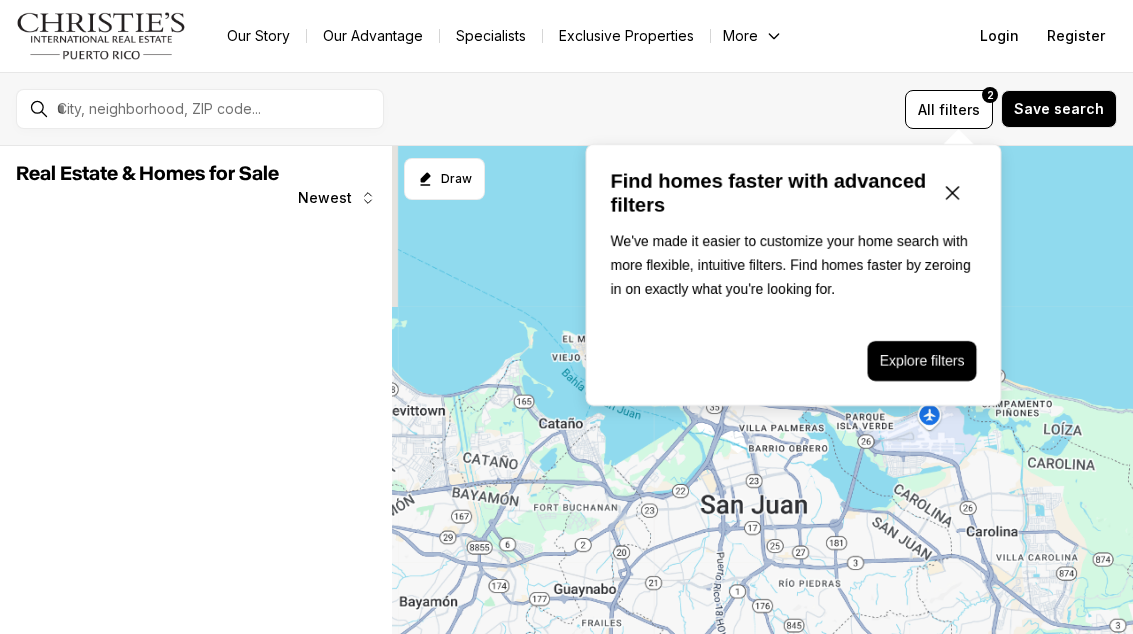 scroll, scrollTop: 0, scrollLeft: 0, axis: both 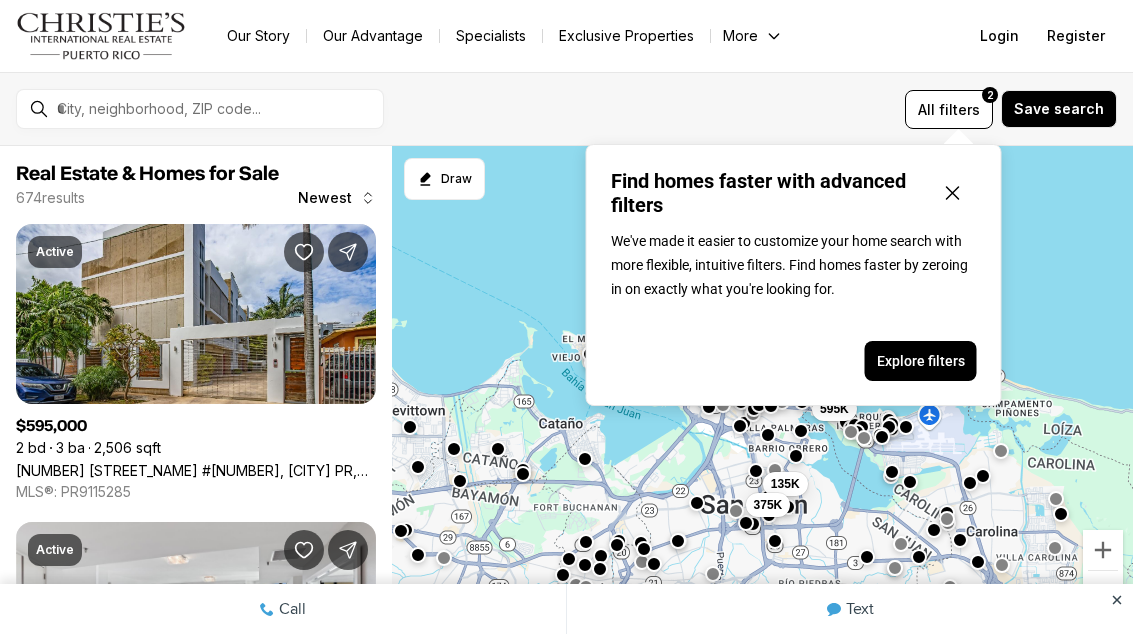 click 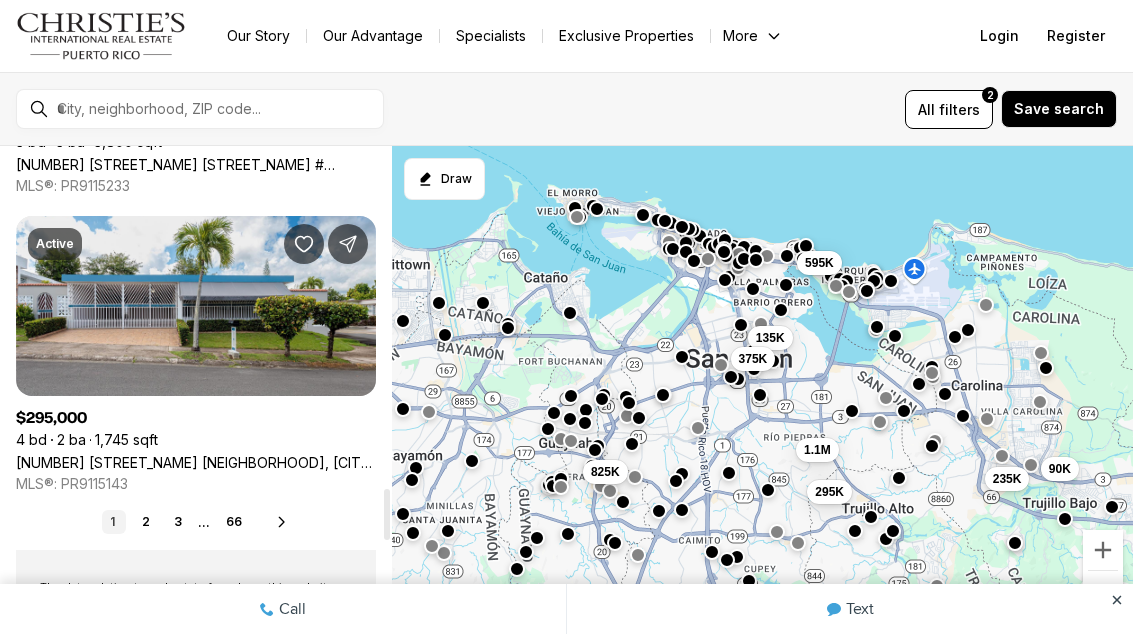 scroll, scrollTop: 3285, scrollLeft: 0, axis: vertical 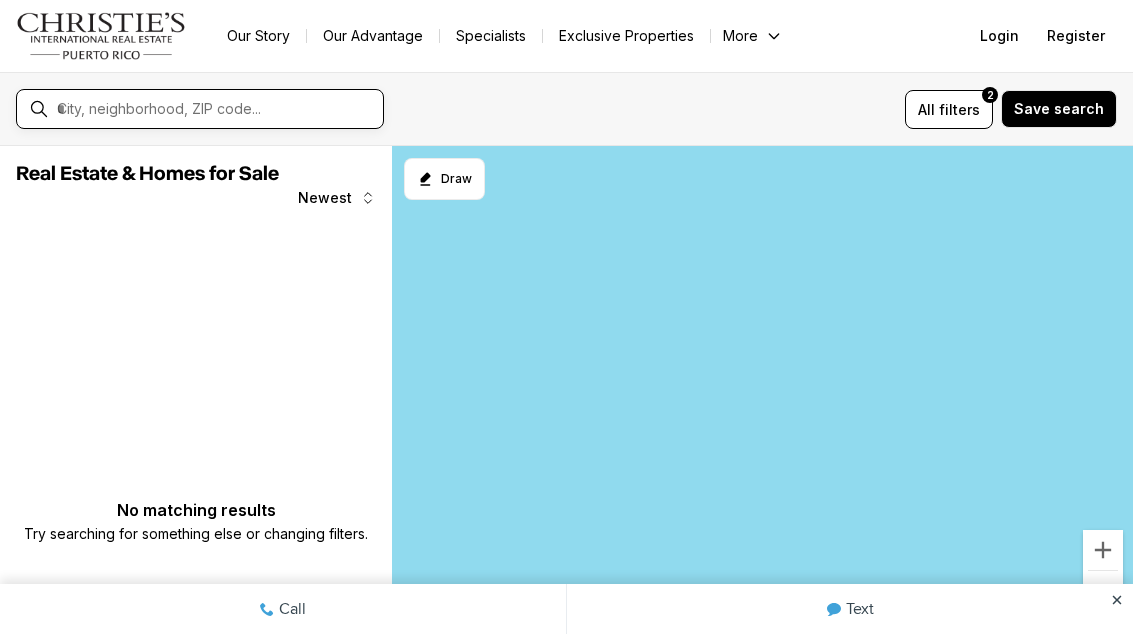 click at bounding box center (216, 109) 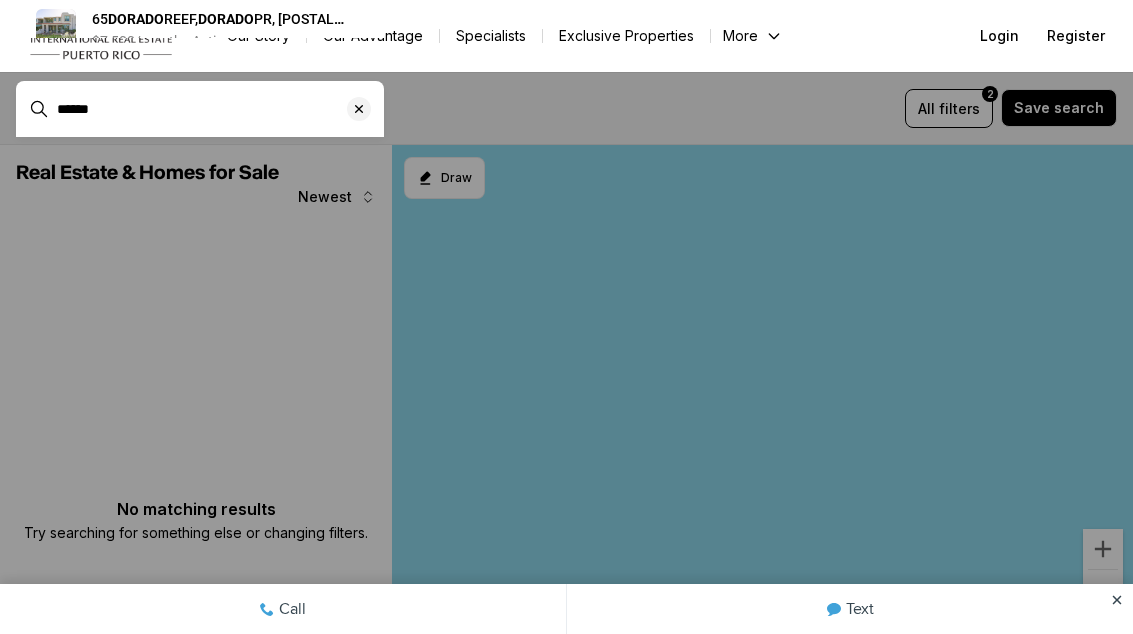 type on "******" 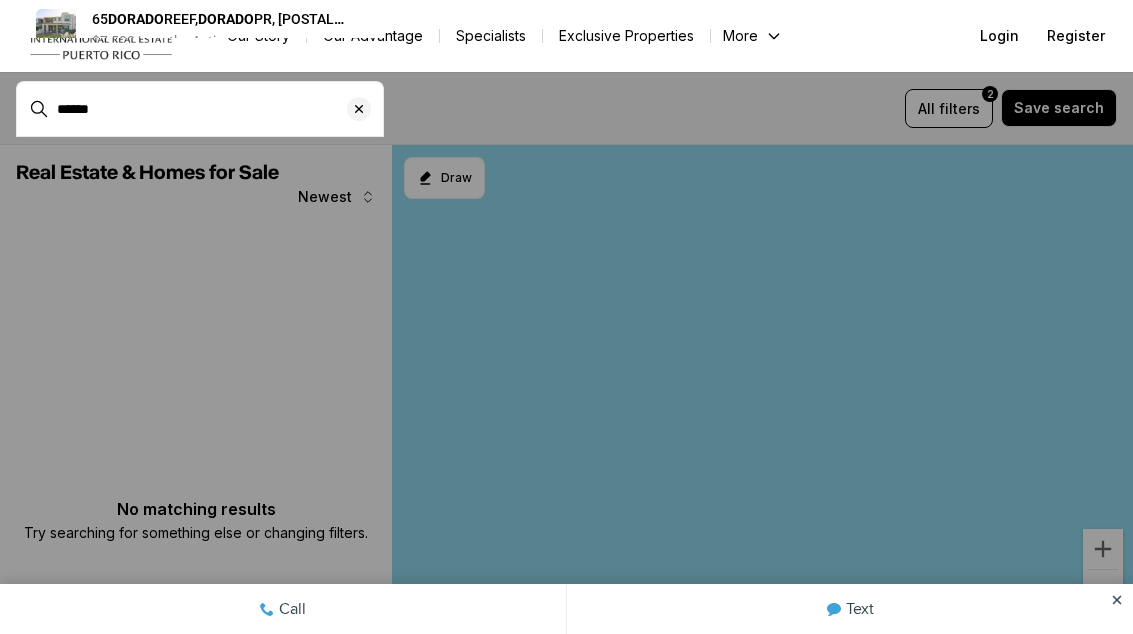 type 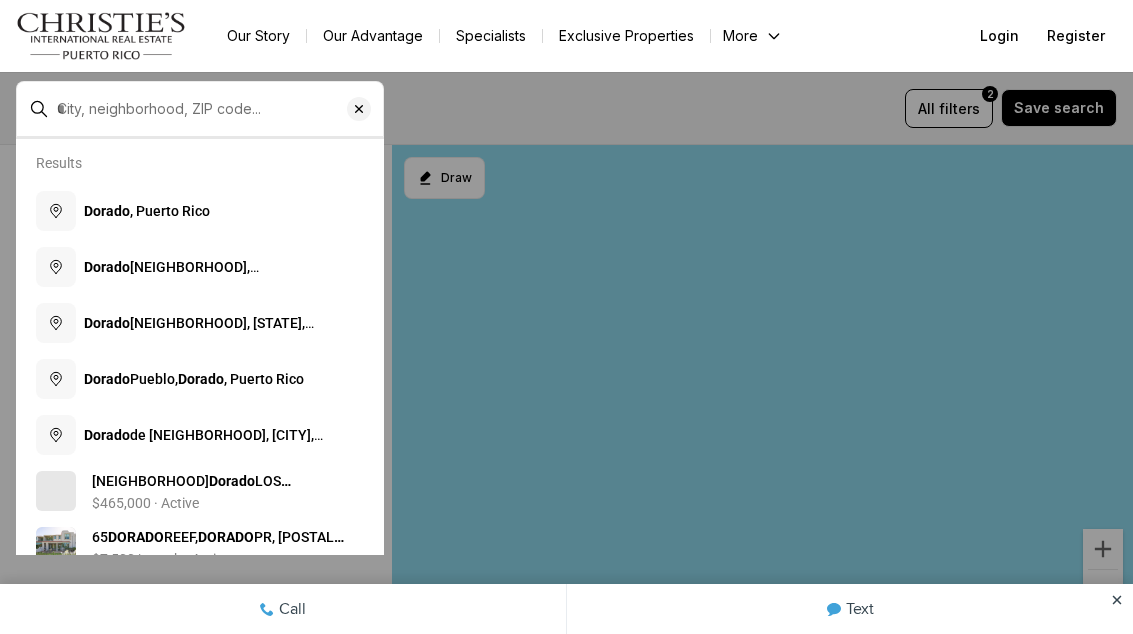 click on "[CITY] , Puerto Rico" at bounding box center [147, 211] 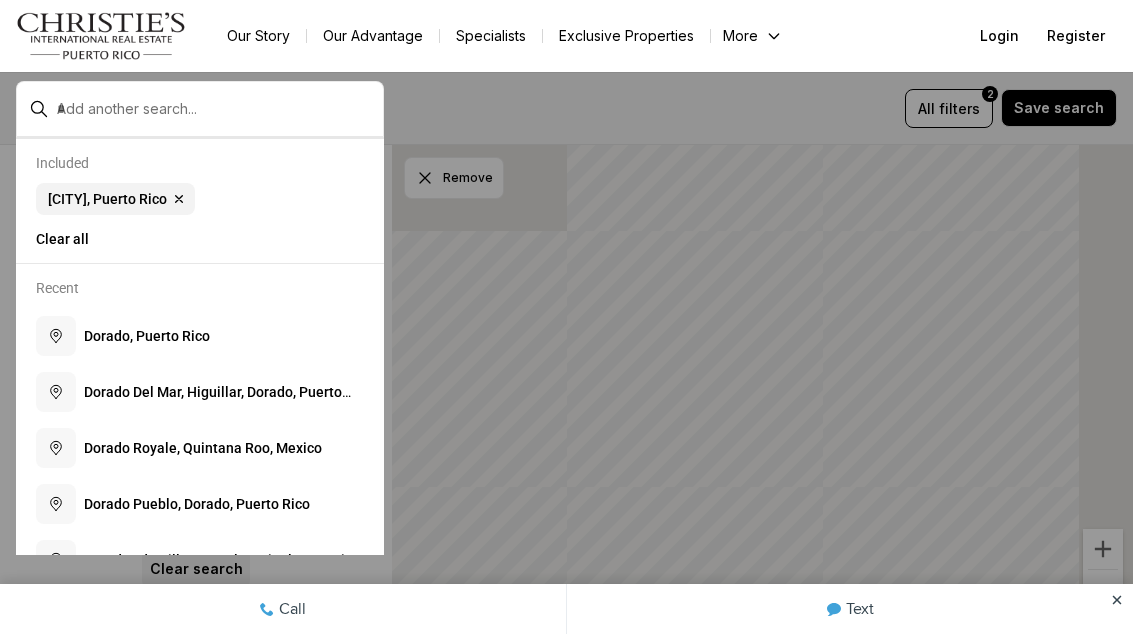 click on "[CITY], [COUNTRY] Remove [CITY], [COUNTRY]" at bounding box center (115, 199) 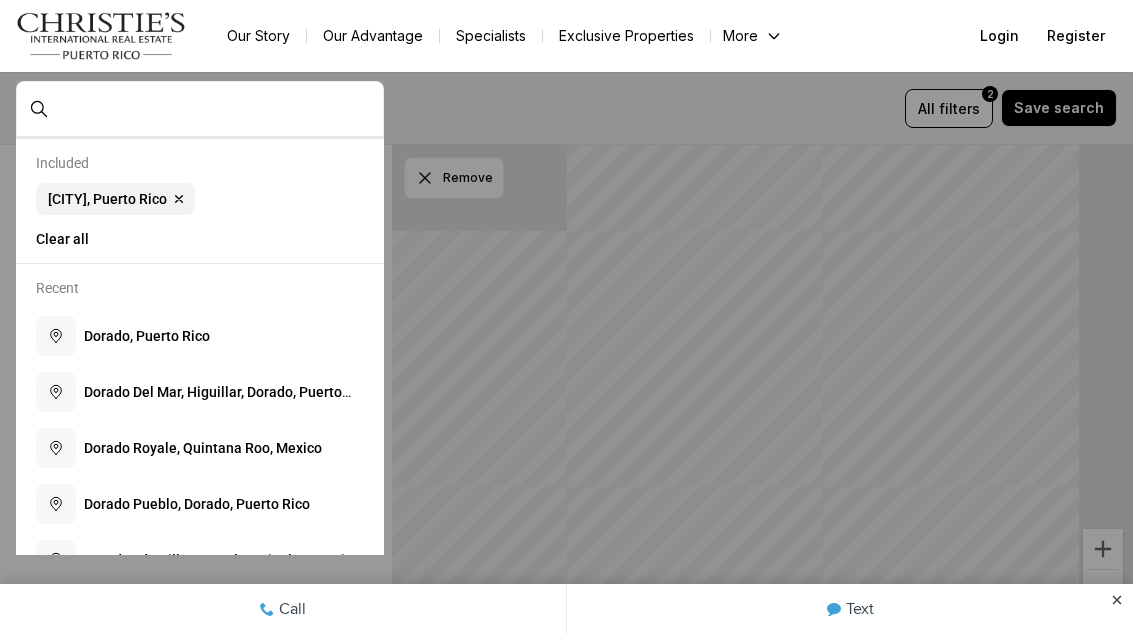 click at bounding box center (566, 317) 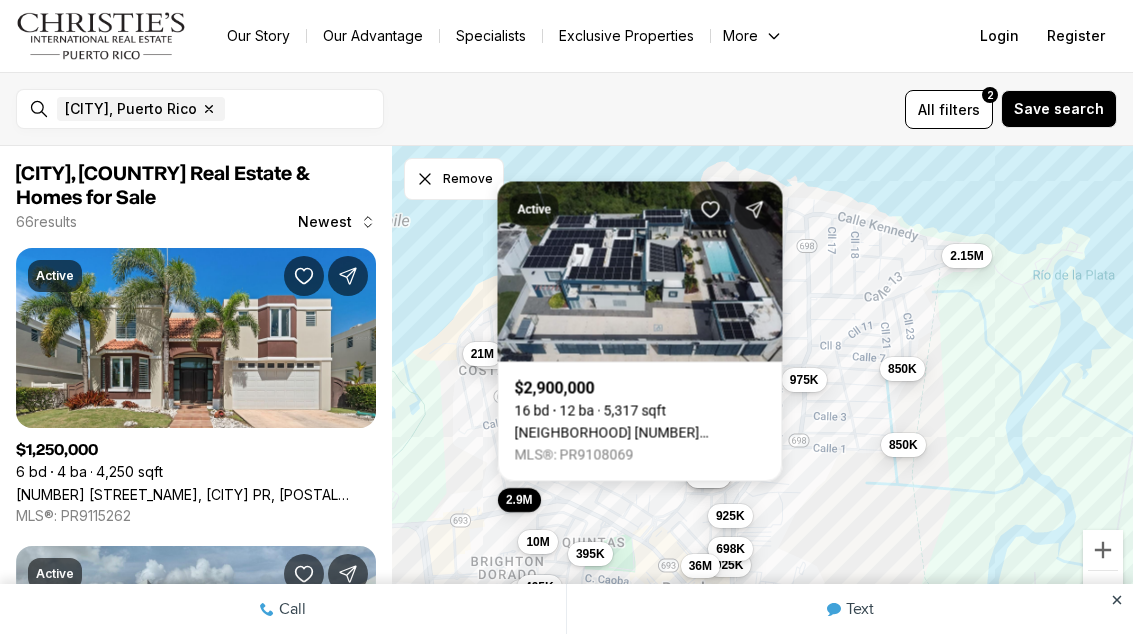 click on "[NEIGHBORHOOD] [NUMBER] [STREET_NAME], [CITY] PR, [POSTAL CODE]" at bounding box center (640, 433) 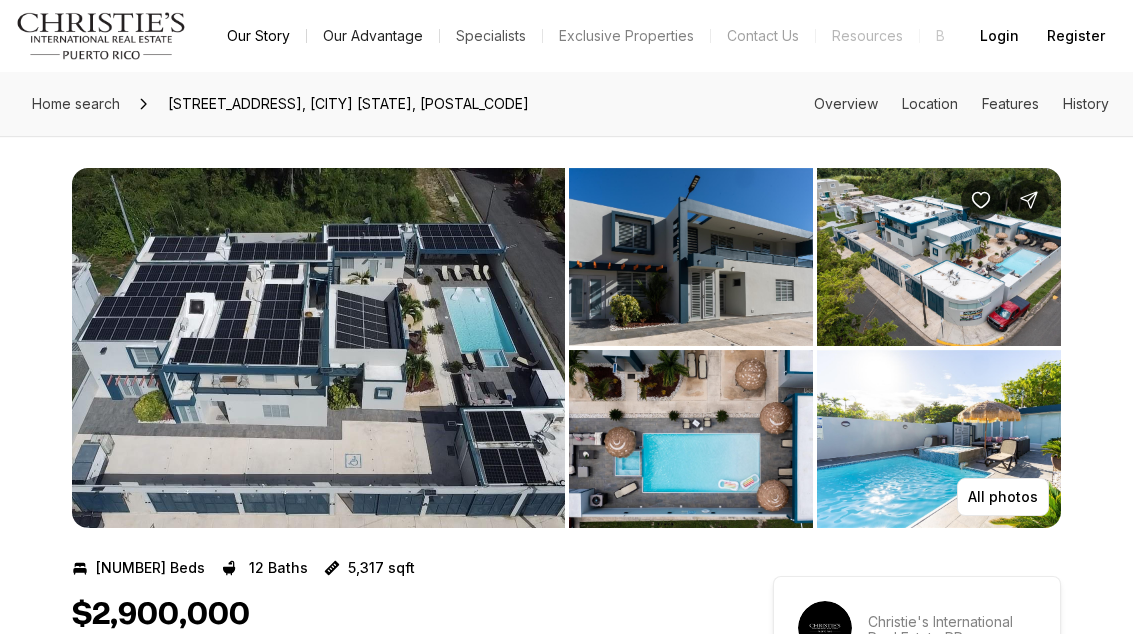 scroll, scrollTop: 0, scrollLeft: 0, axis: both 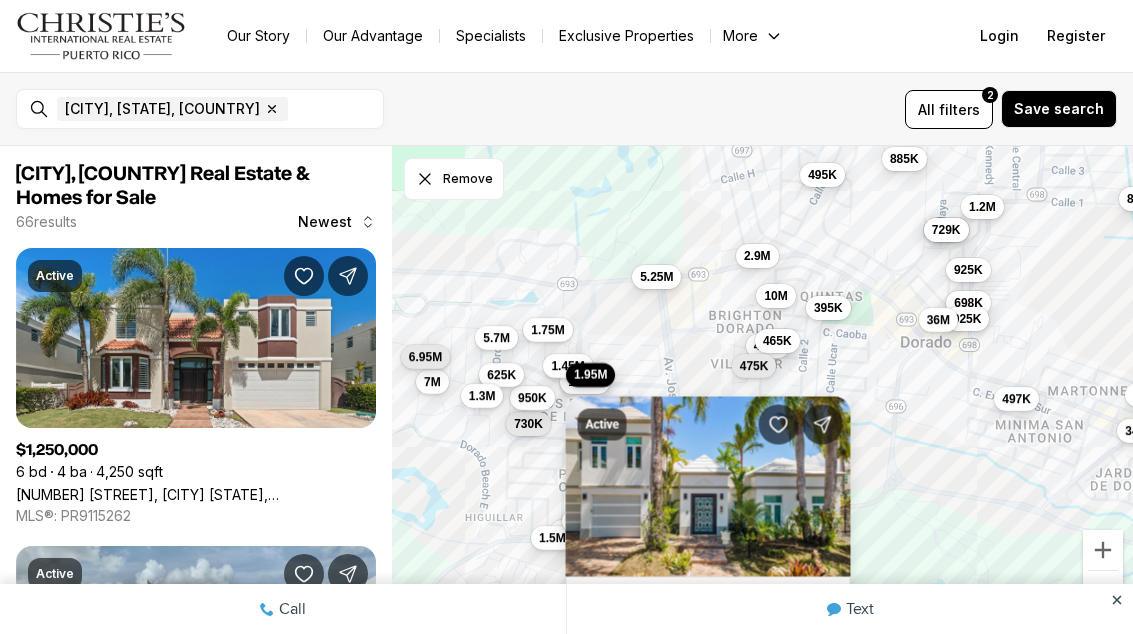 click on "4 PASEO LAS PALMAS, DORADO PR, 00646" at bounding box center (708, 648) 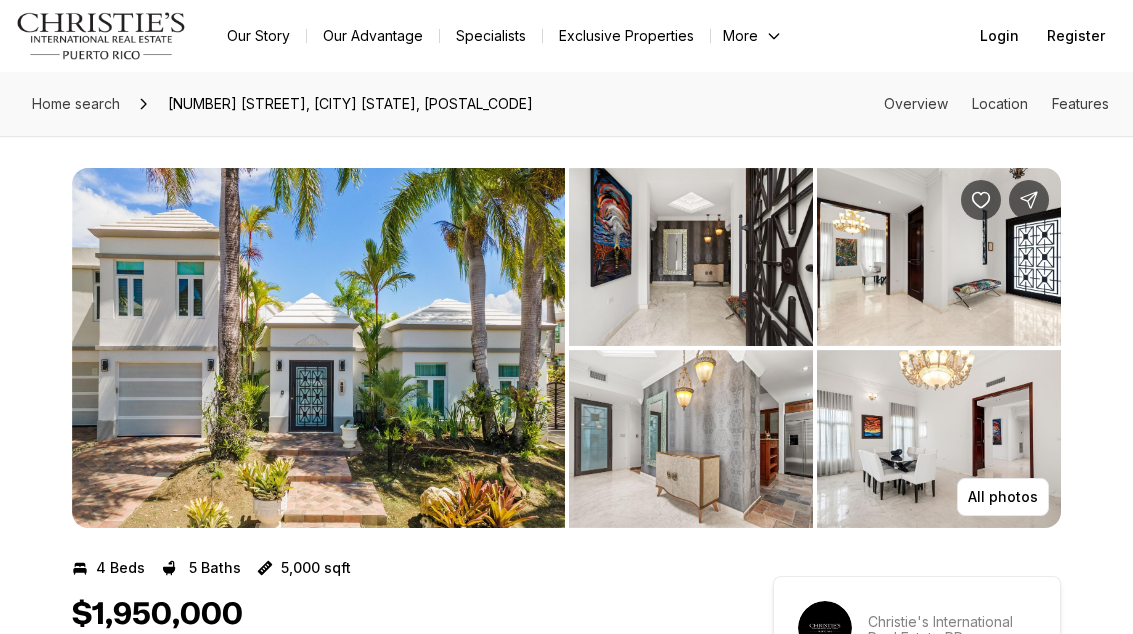 scroll, scrollTop: 0, scrollLeft: 0, axis: both 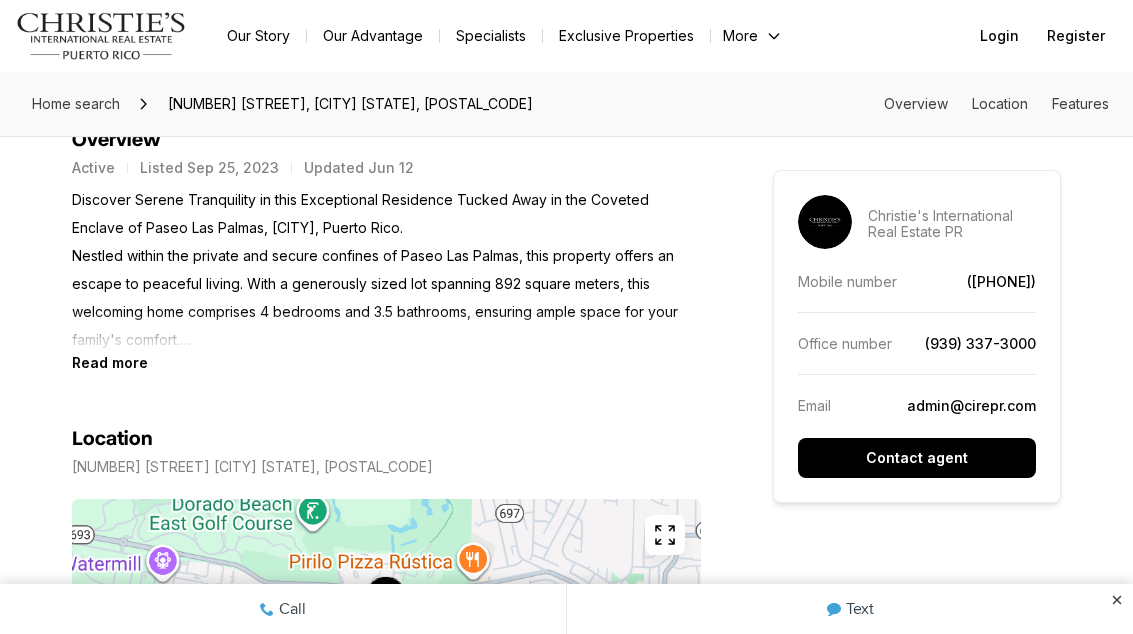 click on "Read more" at bounding box center [110, 362] 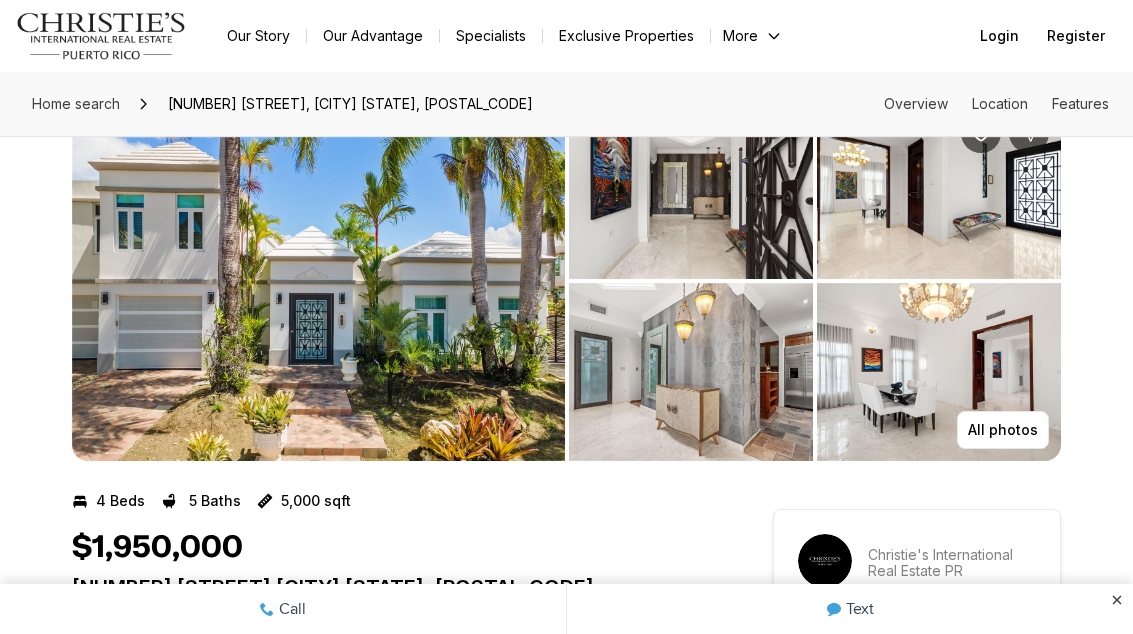 scroll, scrollTop: 0, scrollLeft: 0, axis: both 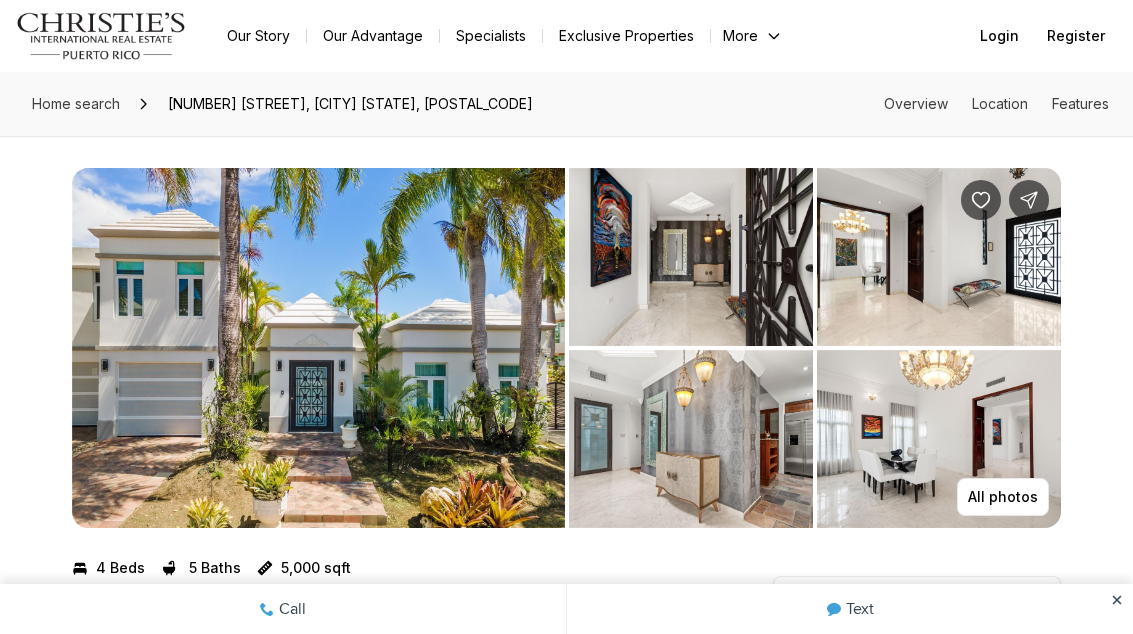 click at bounding box center (691, 257) 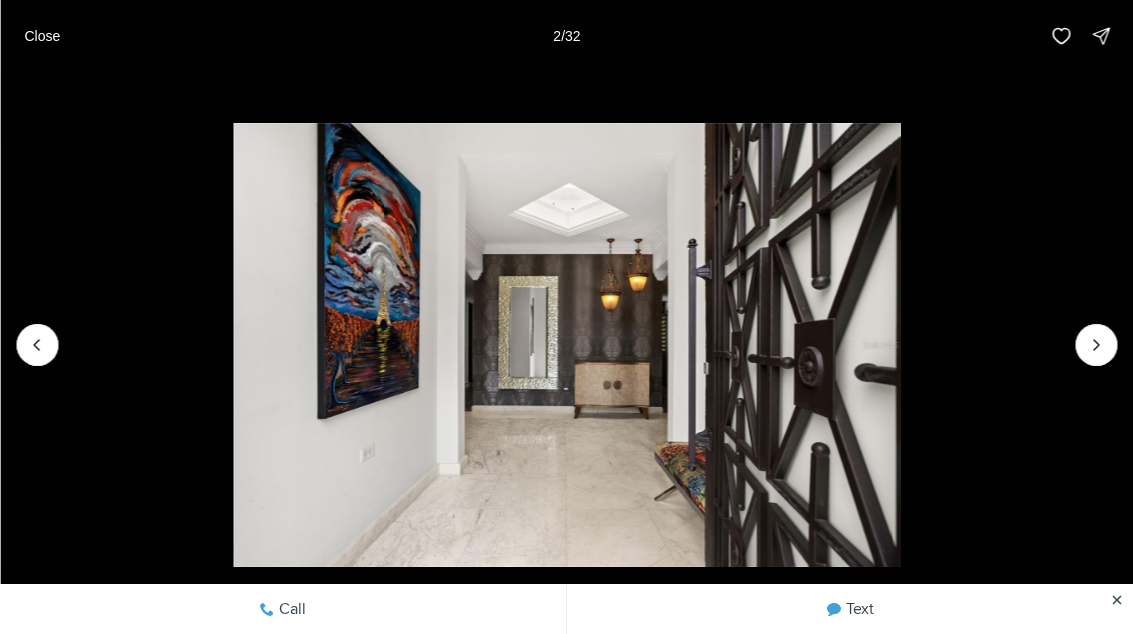 click at bounding box center [566, 345] 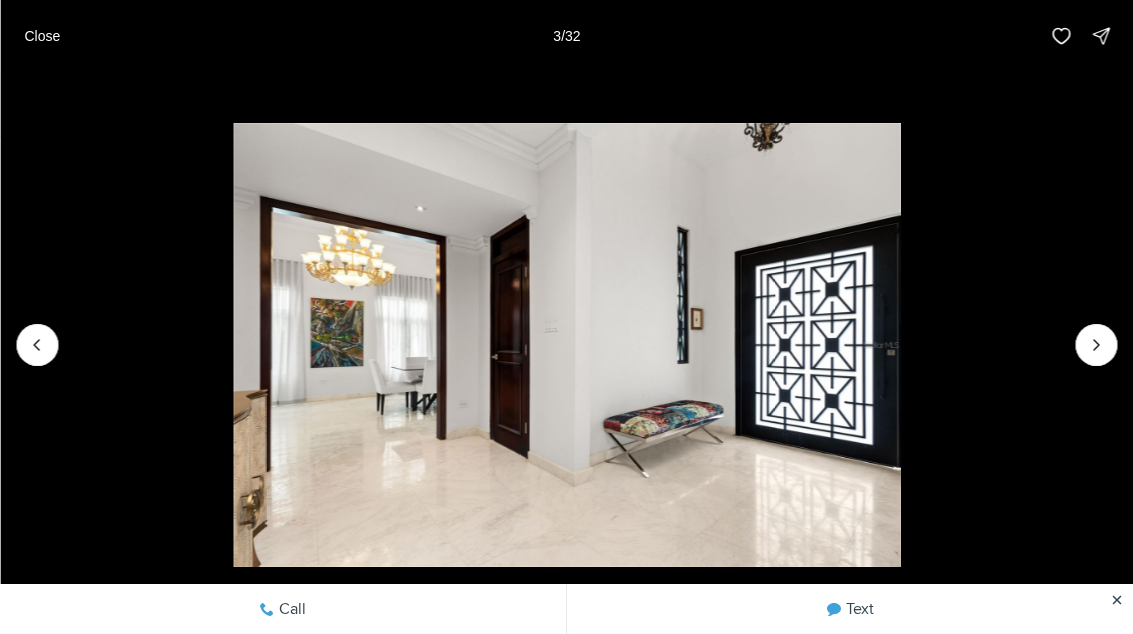 click at bounding box center (566, 345) 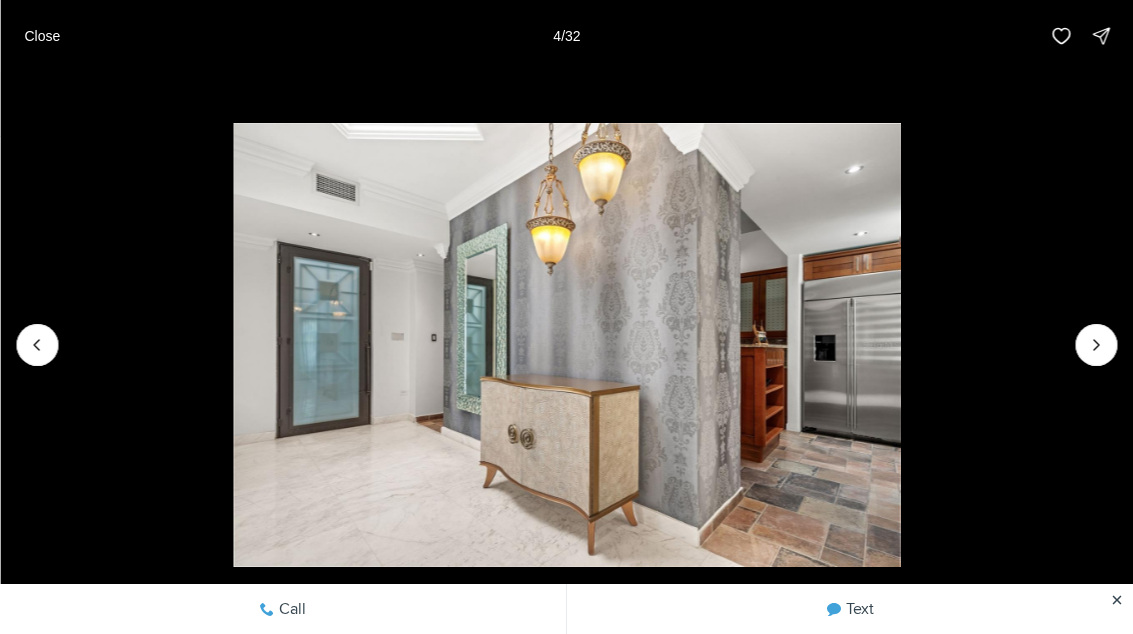 click 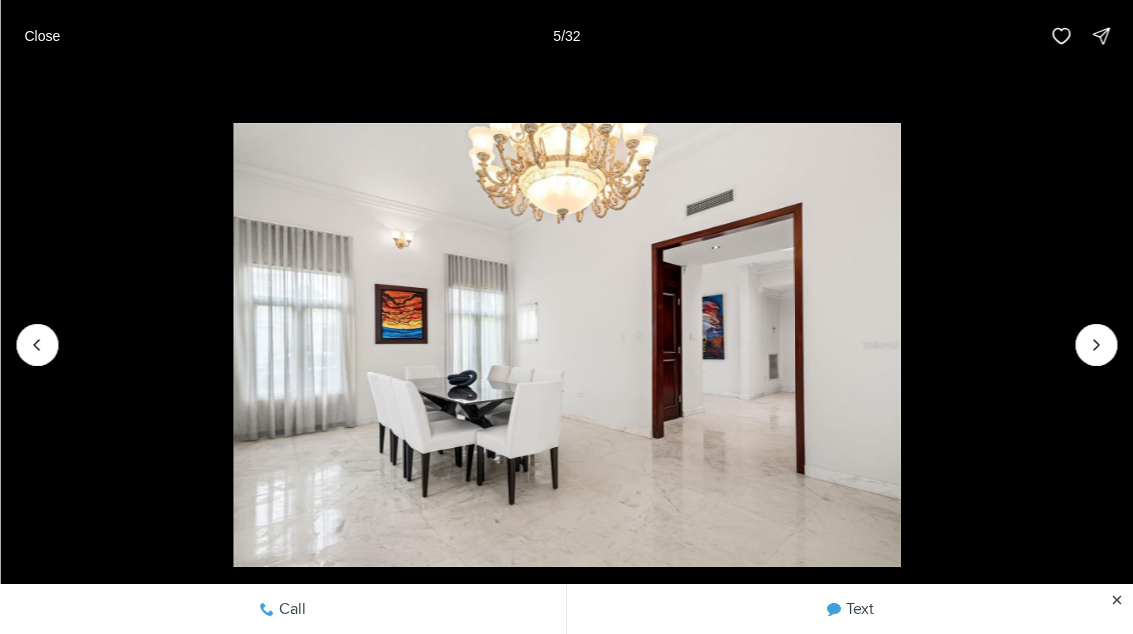 click 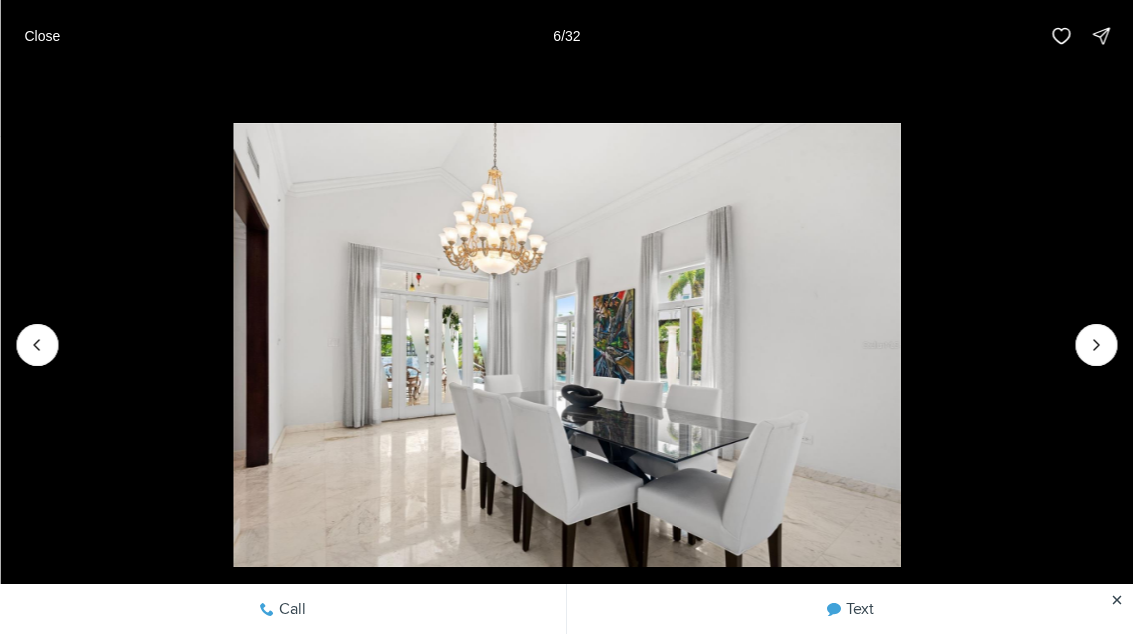 click at bounding box center [566, 345] 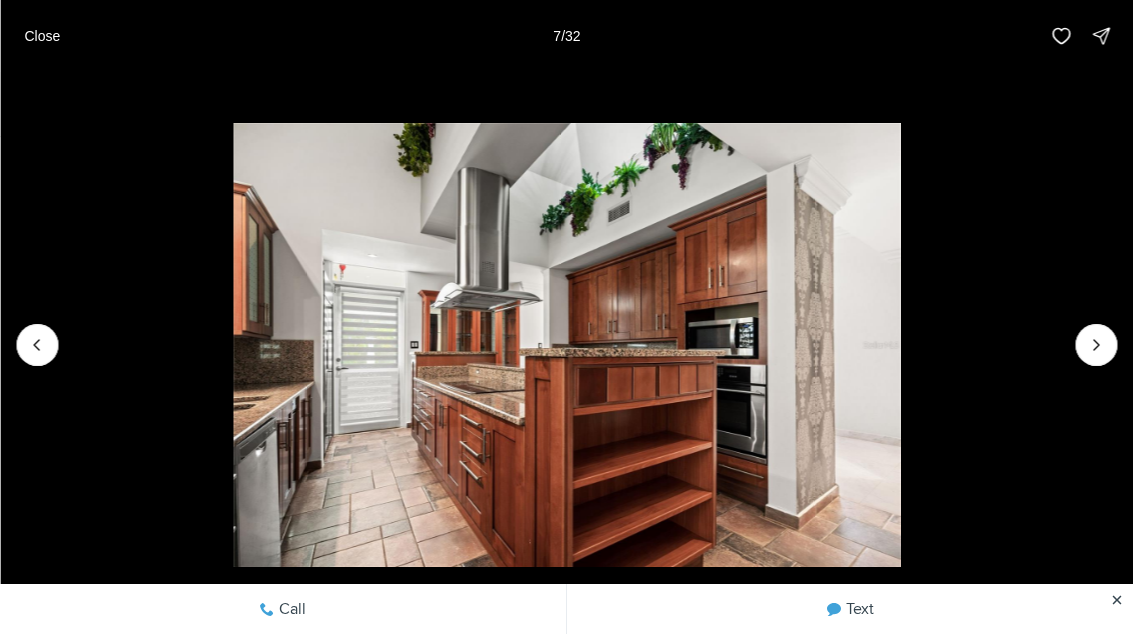 click 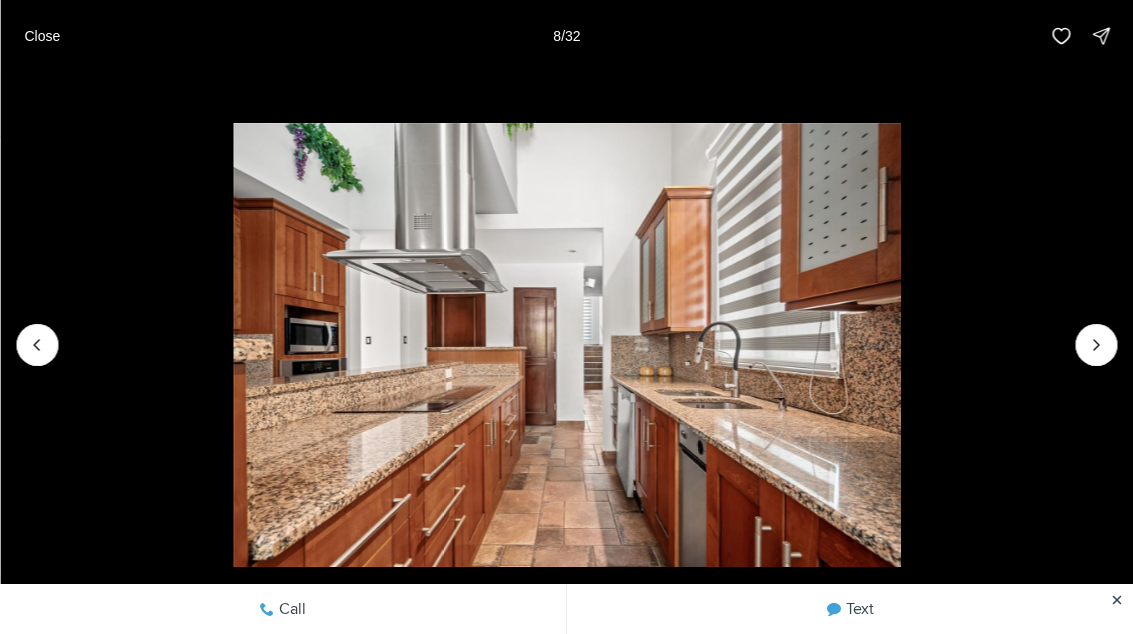 click 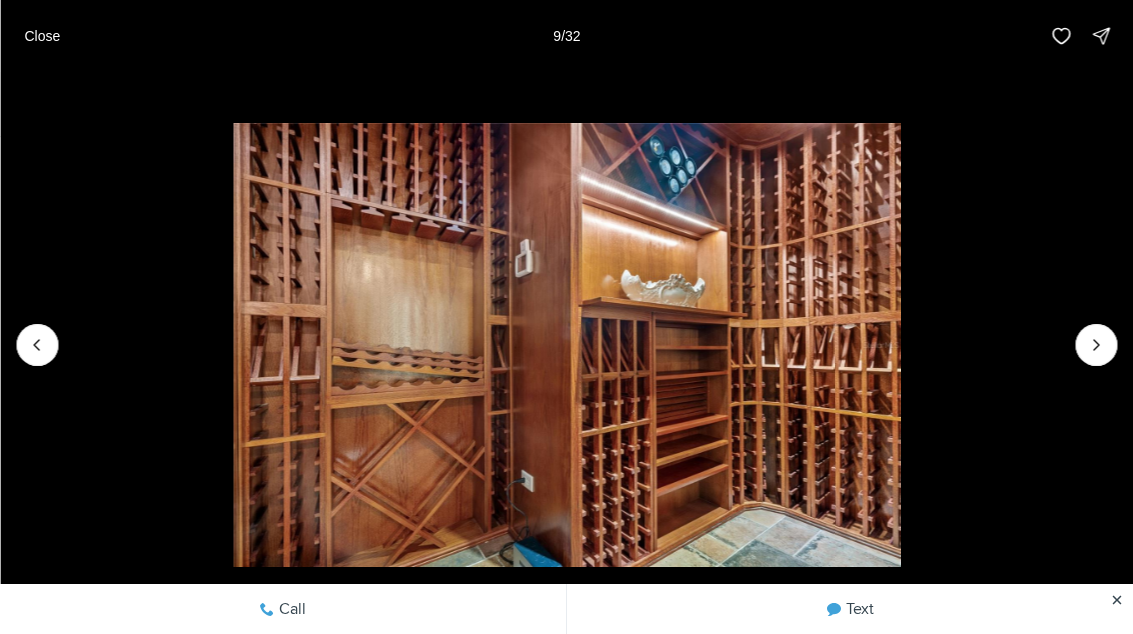 click 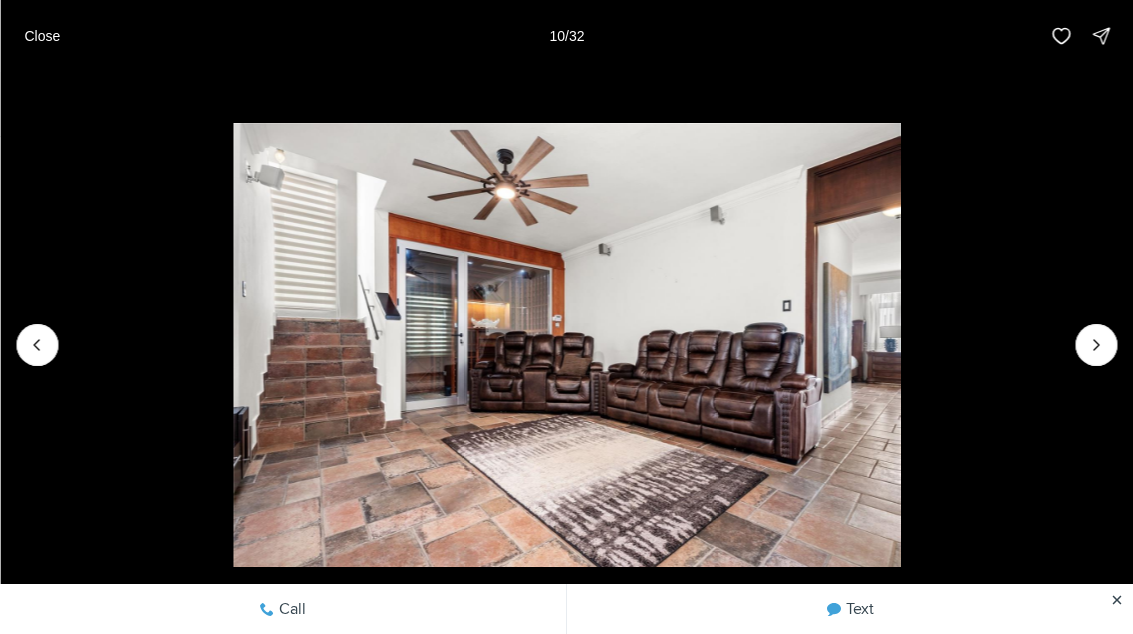 click 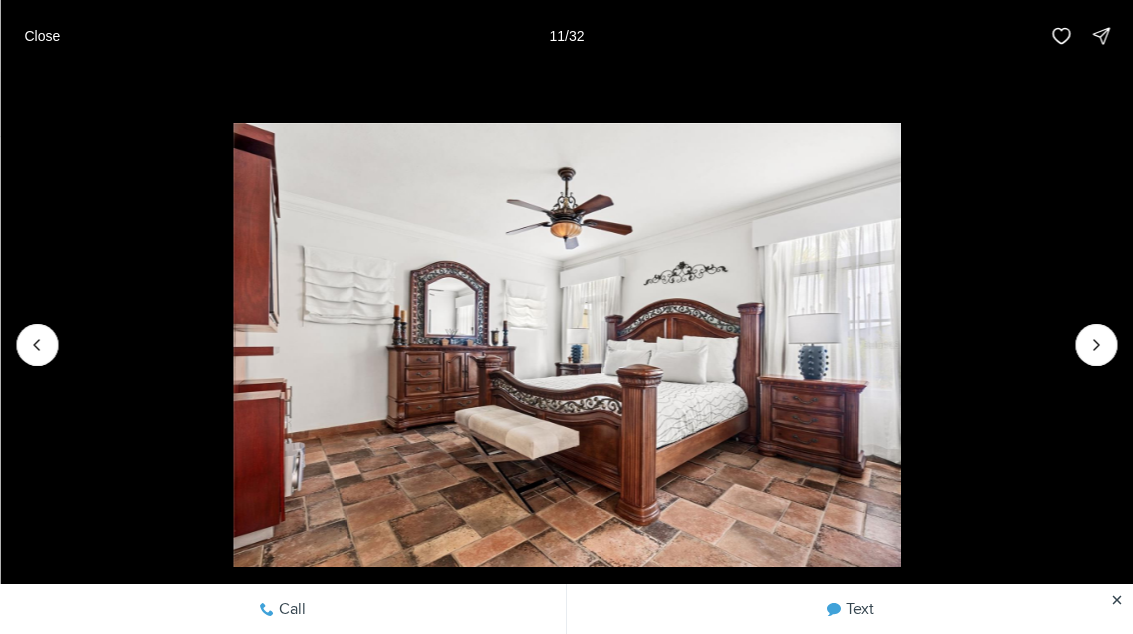 click 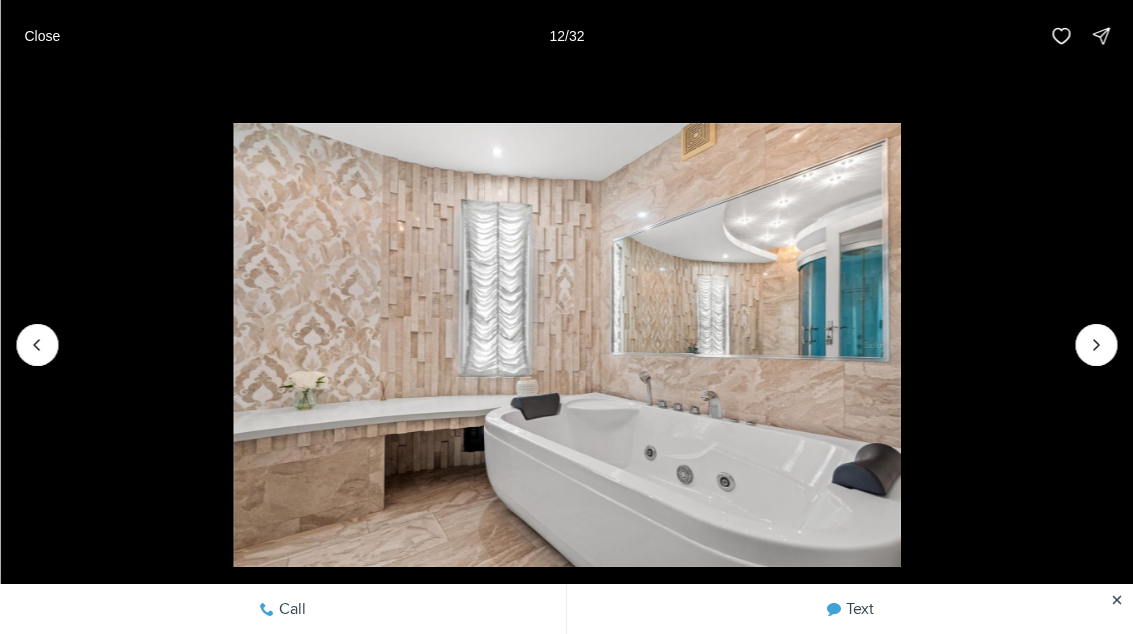 click 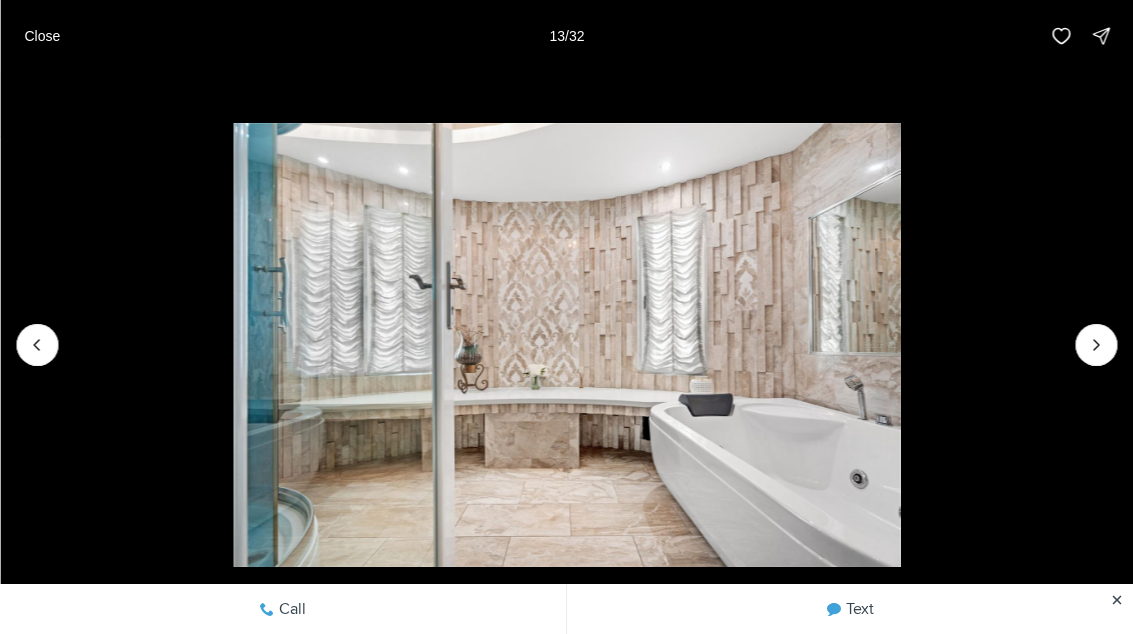 click at bounding box center [566, 345] 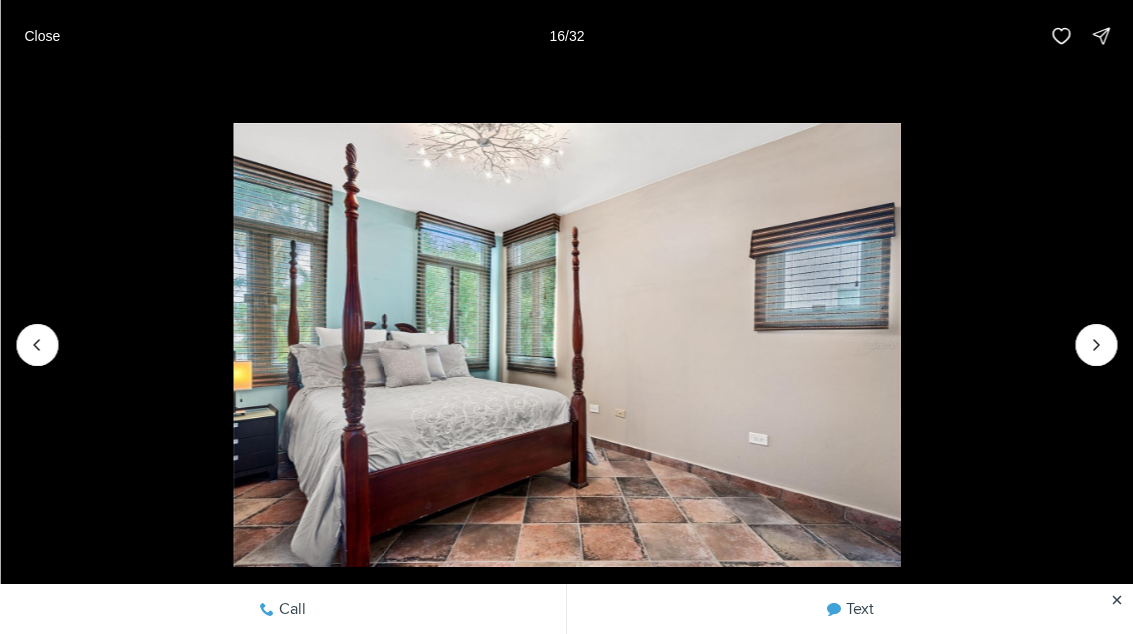 click 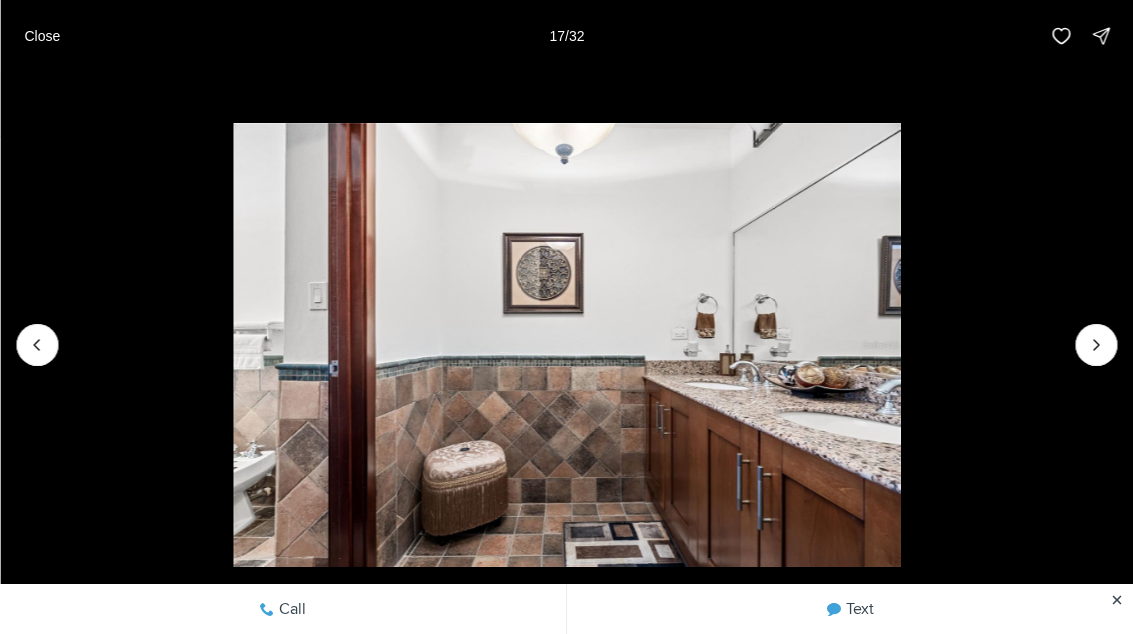 click at bounding box center [566, 345] 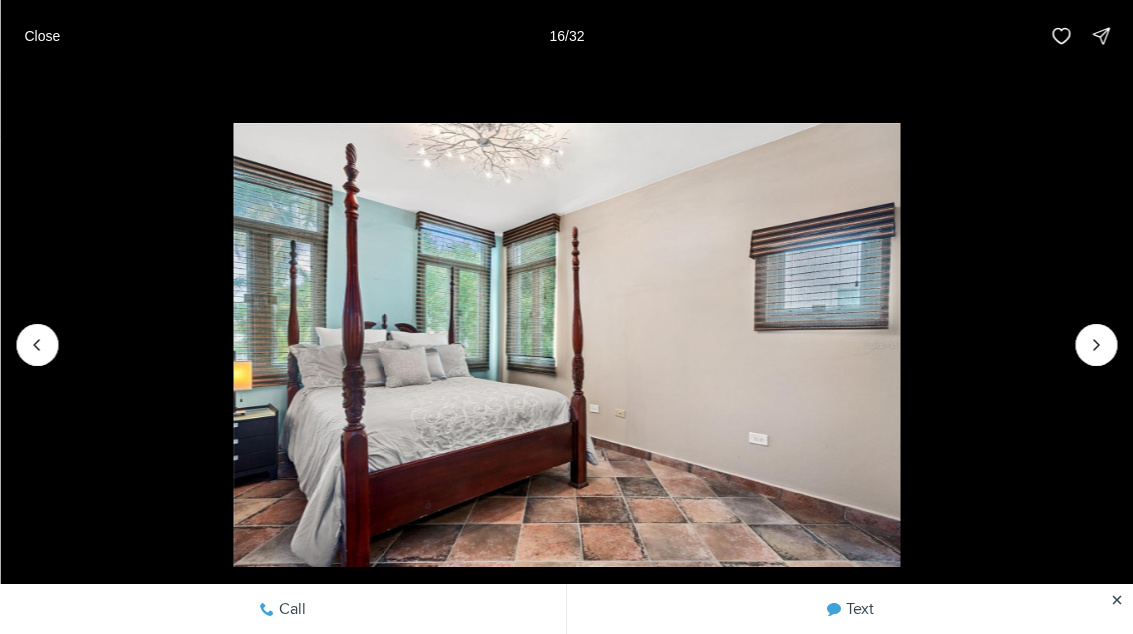 click at bounding box center (566, 345) 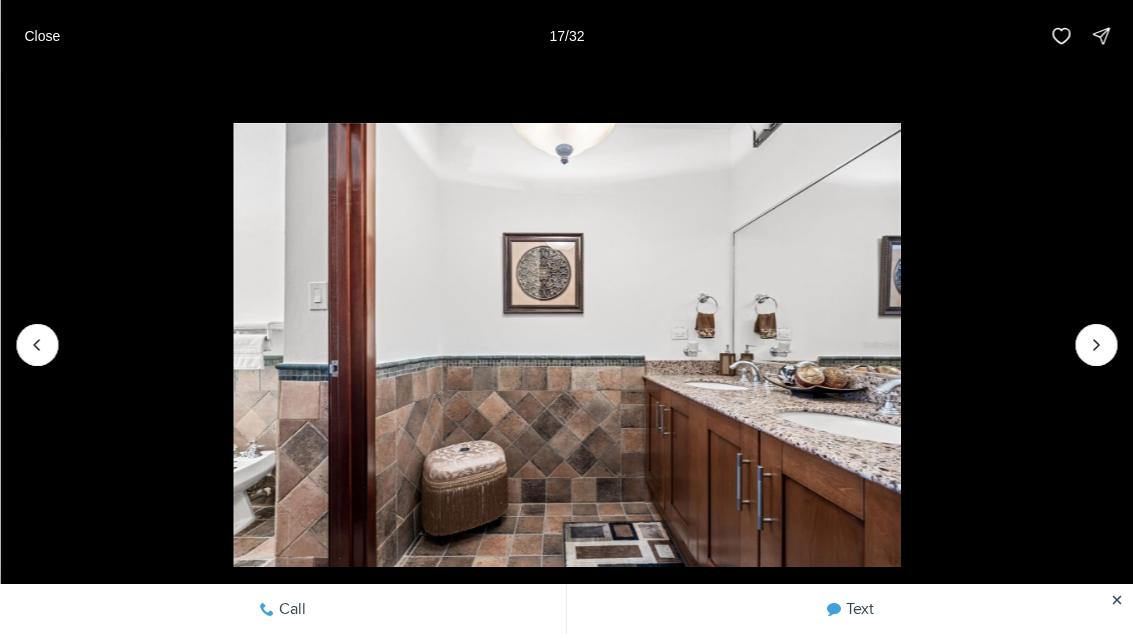 click 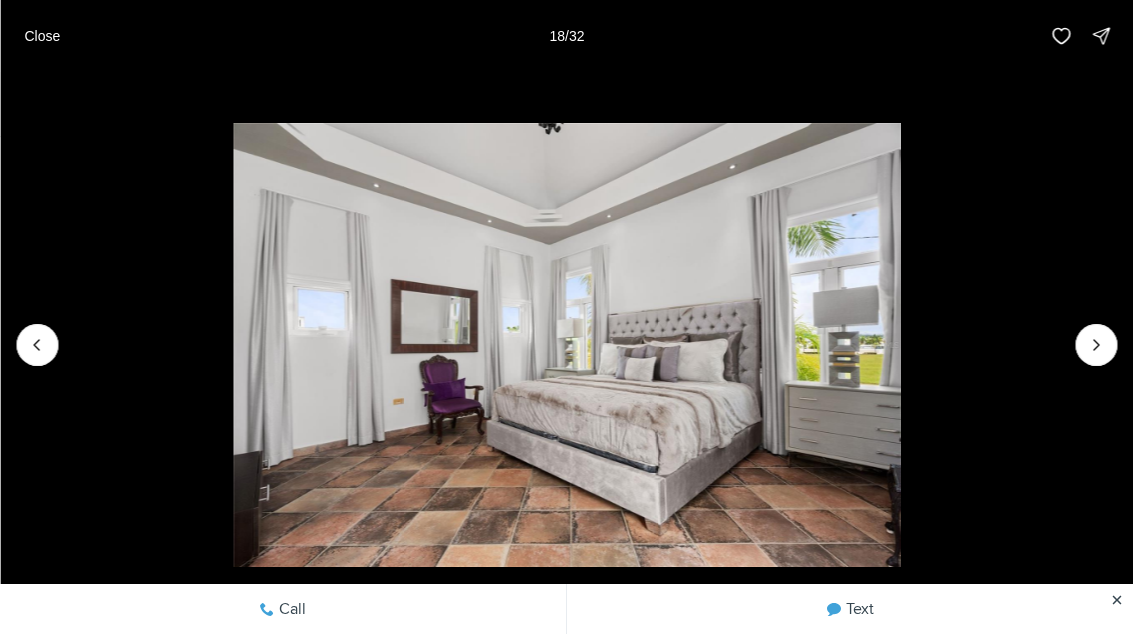 click at bounding box center (566, 345) 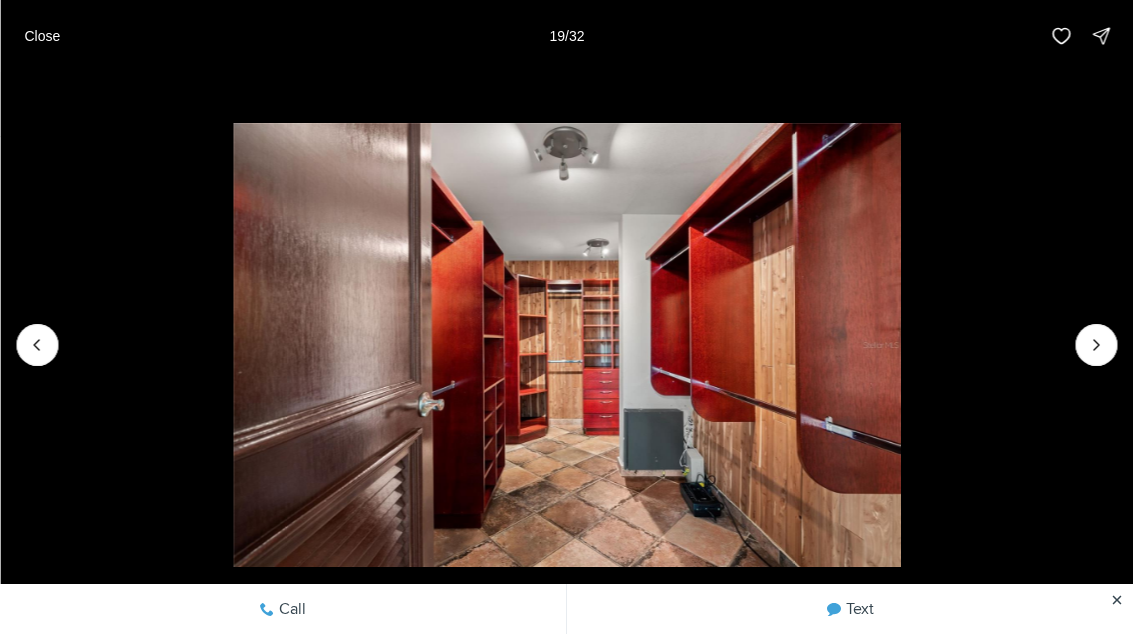 click 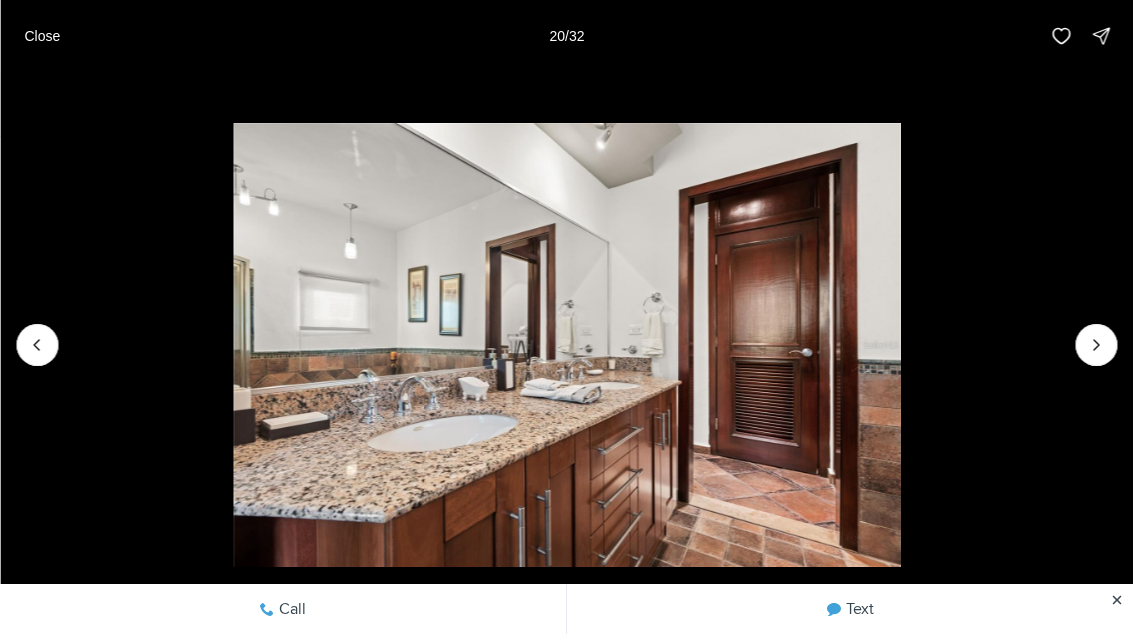 click 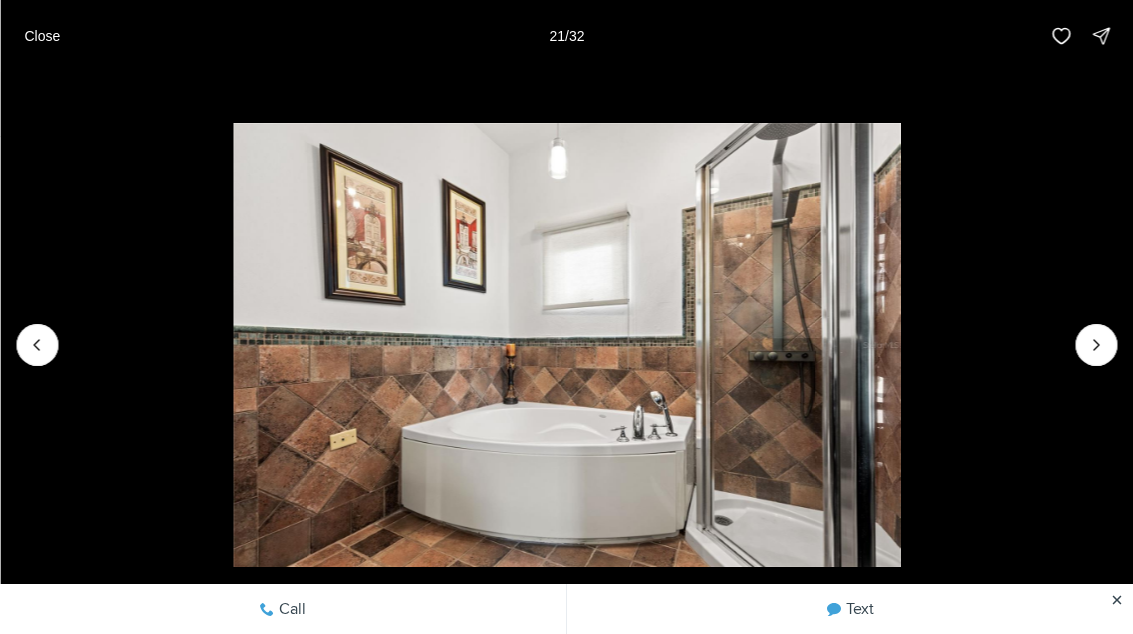 click 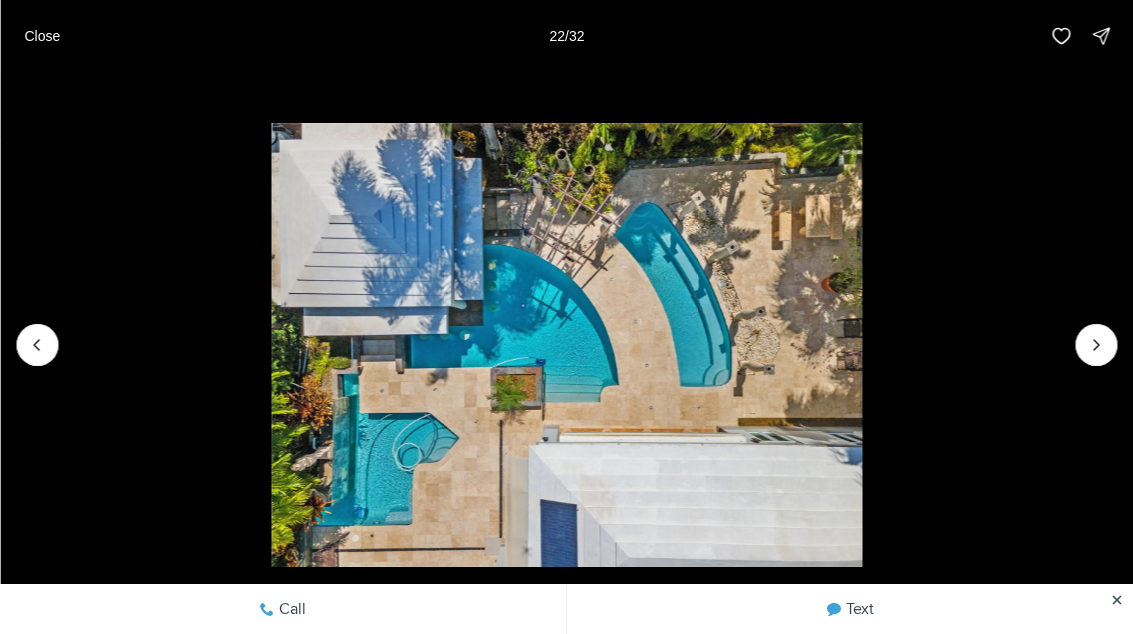 click at bounding box center [1096, 345] 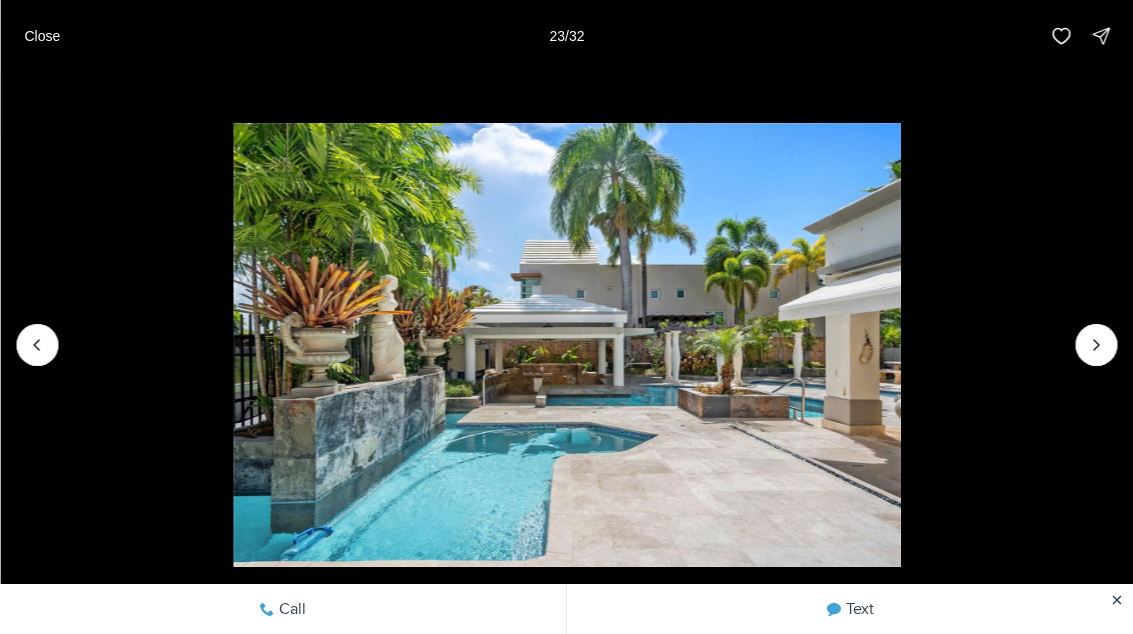 click at bounding box center (1096, 345) 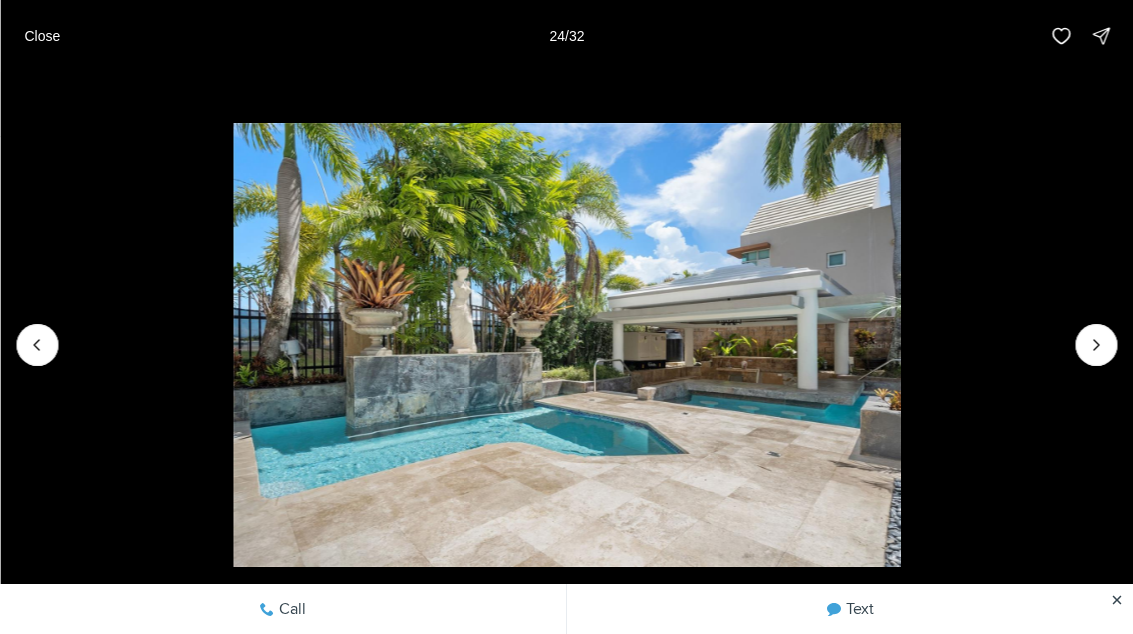 click at bounding box center (1096, 345) 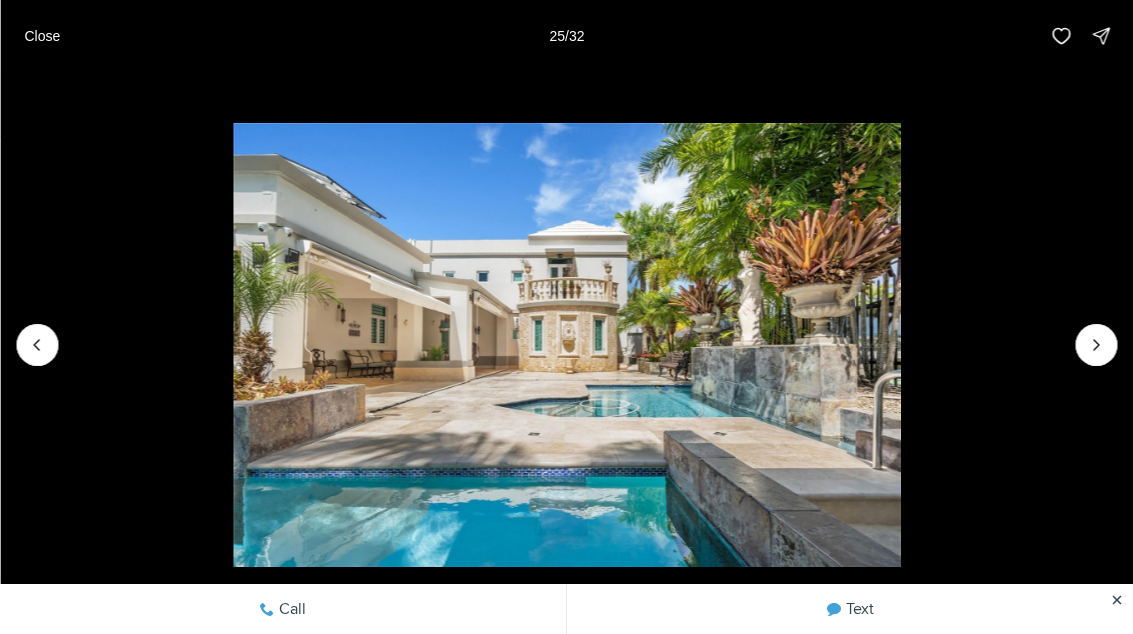click at bounding box center (566, 345) 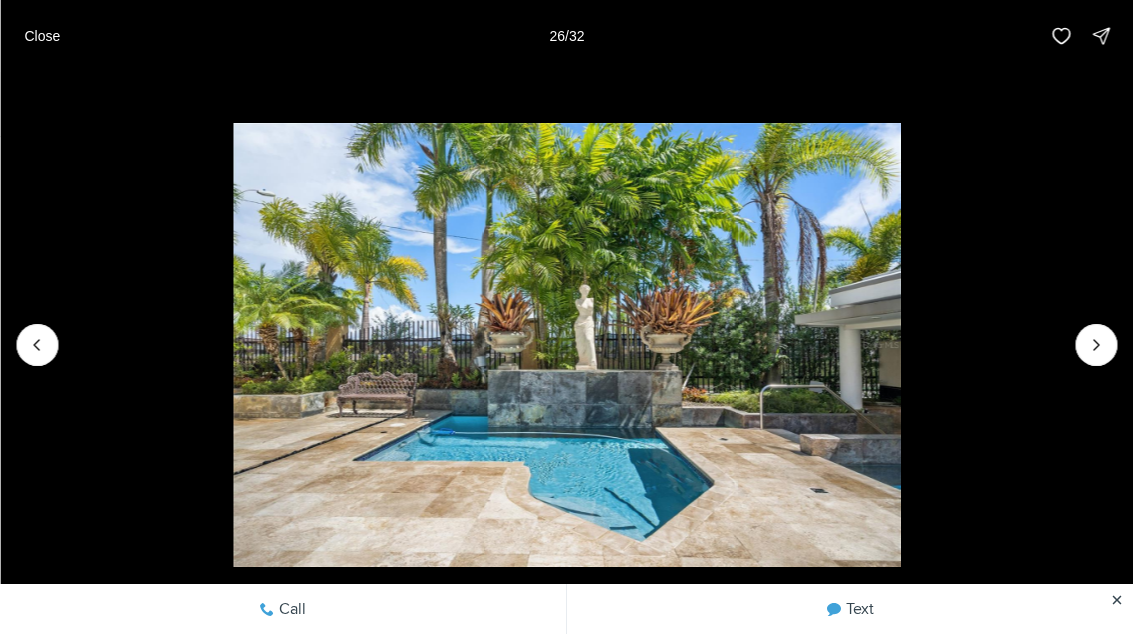 click at bounding box center (1096, 345) 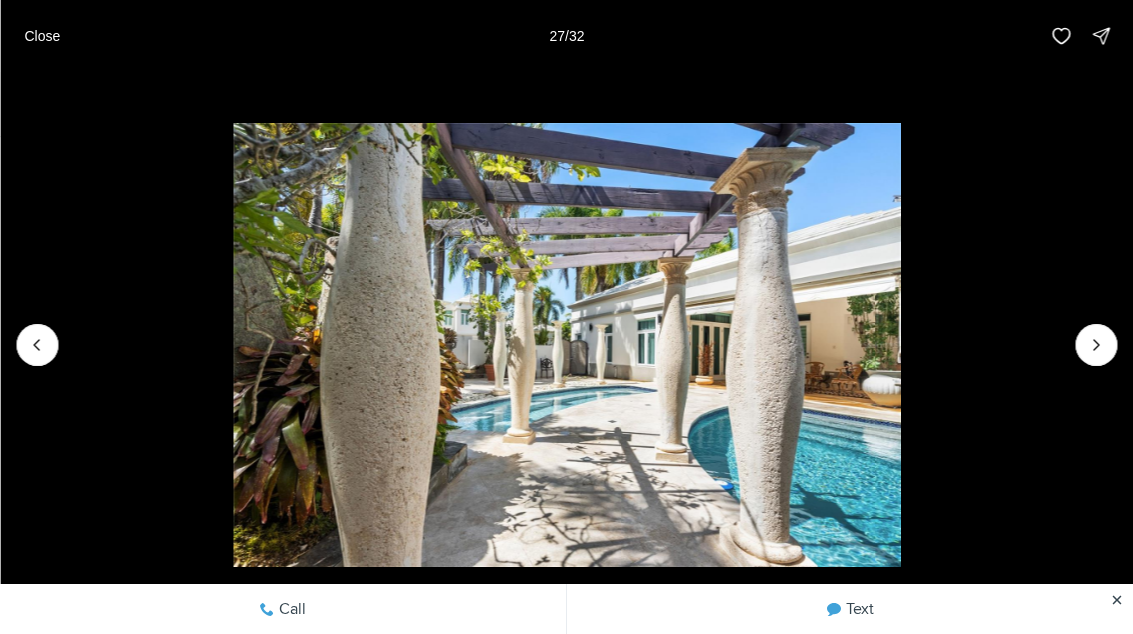 click at bounding box center [1096, 345] 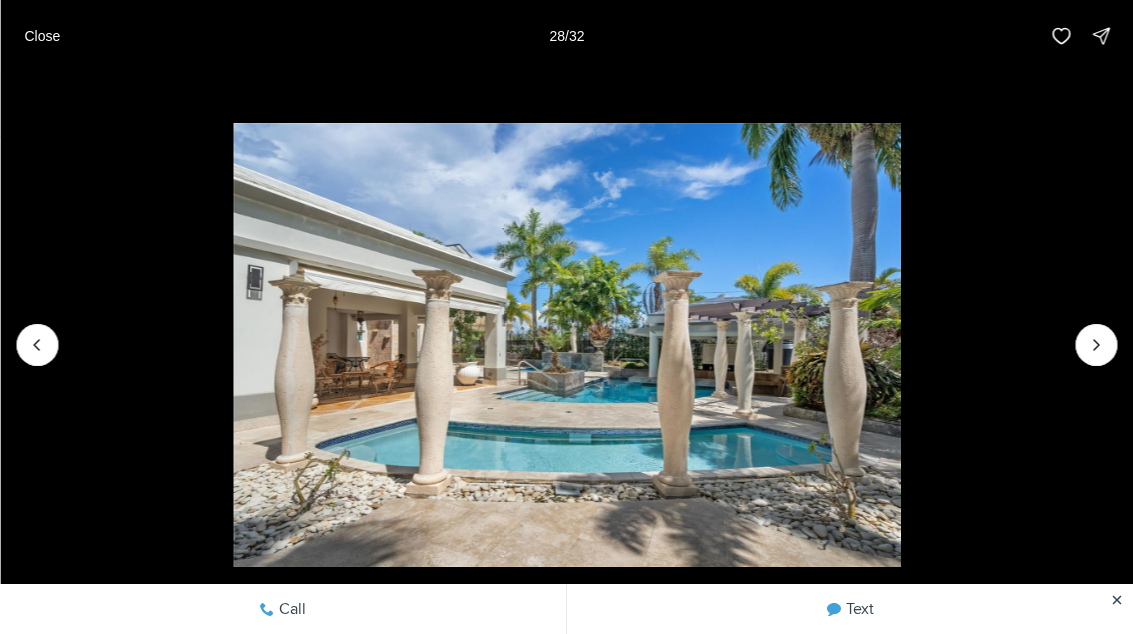 click at bounding box center [1096, 345] 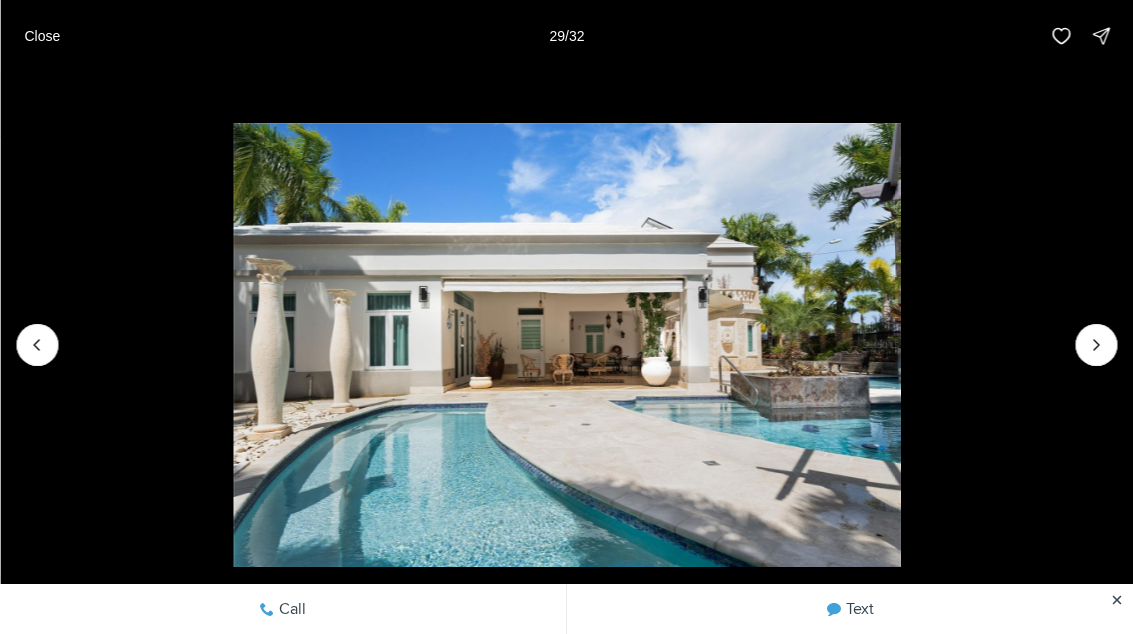 click at bounding box center [566, 345] 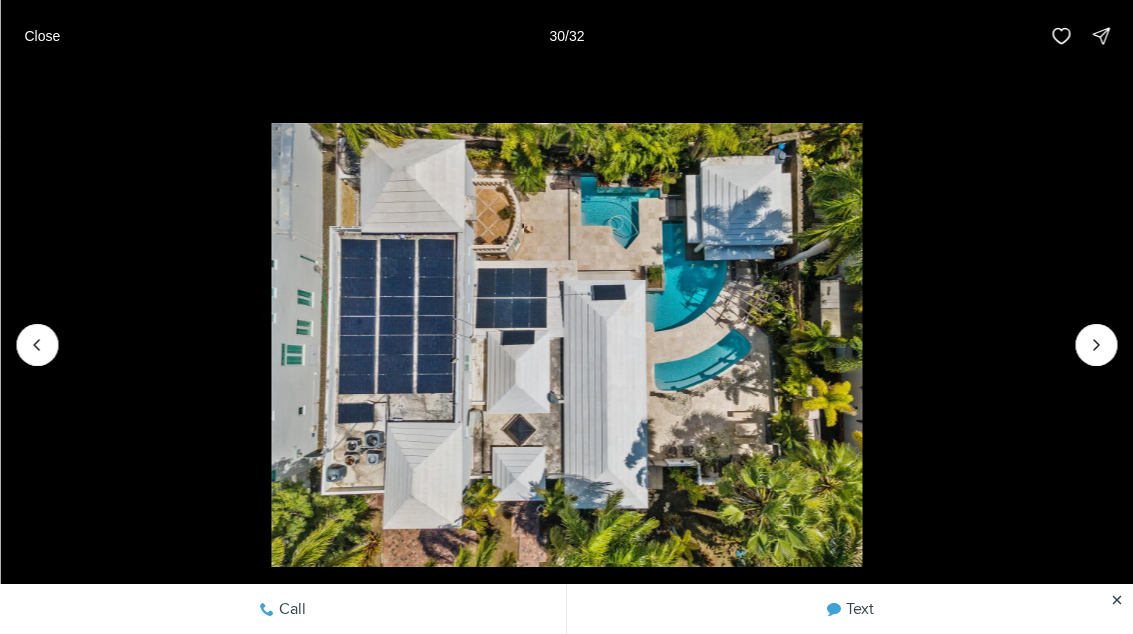 click at bounding box center [1096, 345] 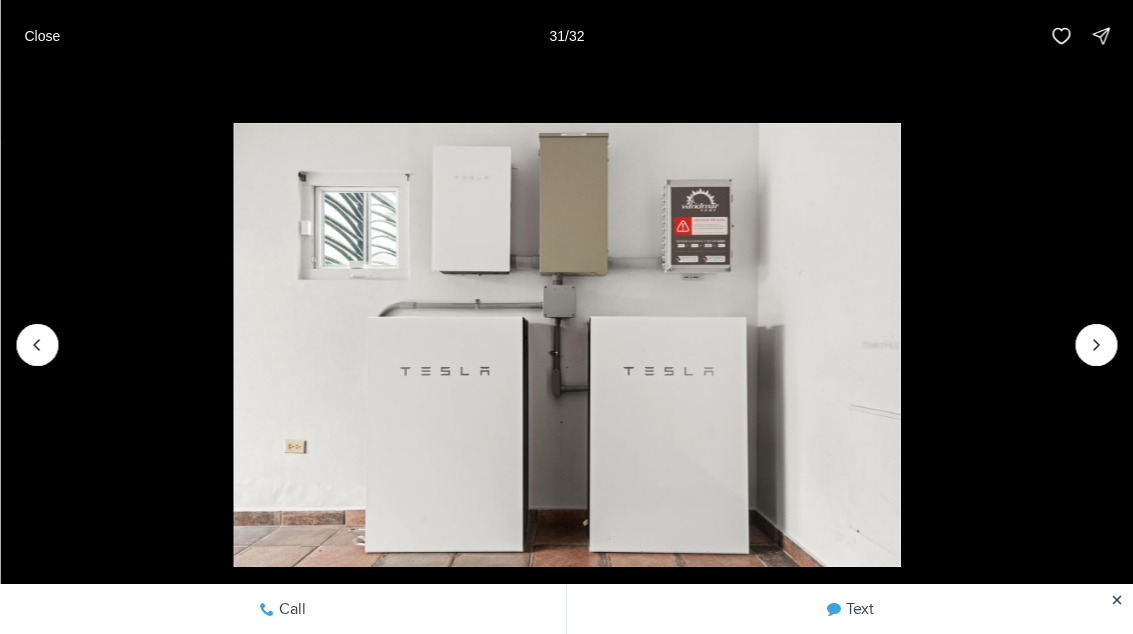 click 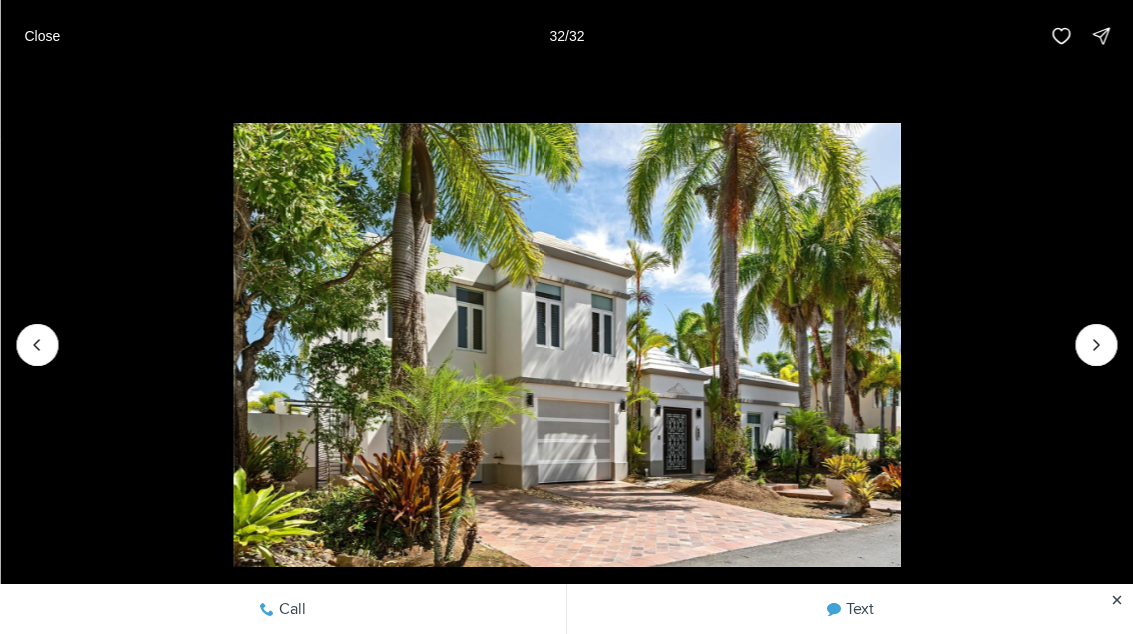 click at bounding box center [566, 345] 